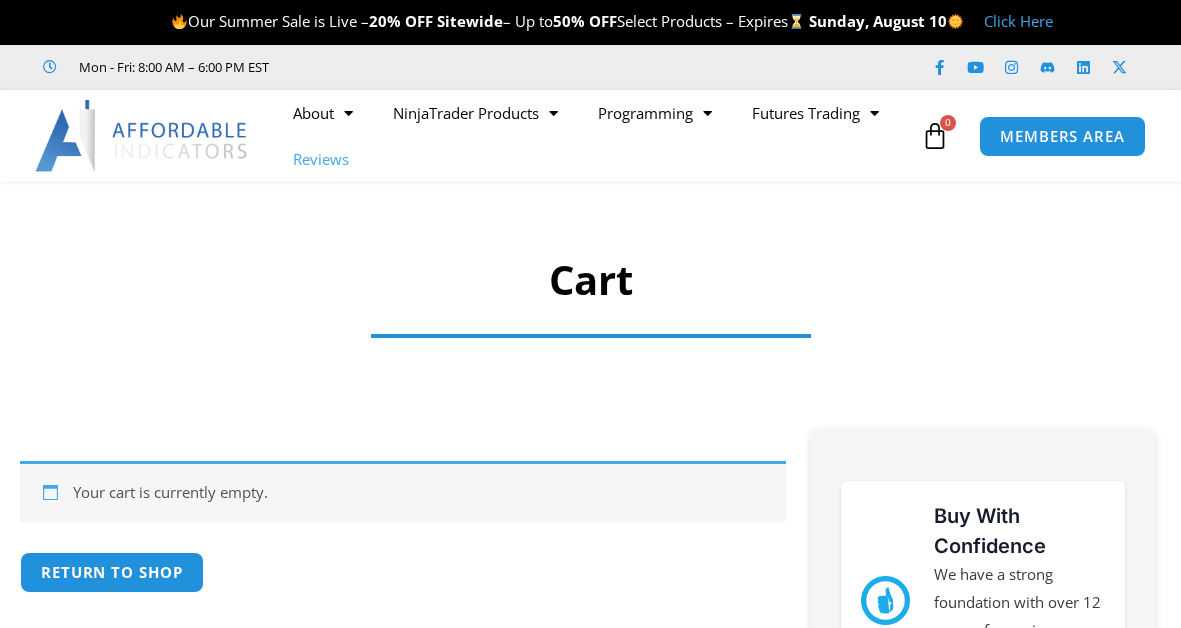 scroll, scrollTop: 0, scrollLeft: 0, axis: both 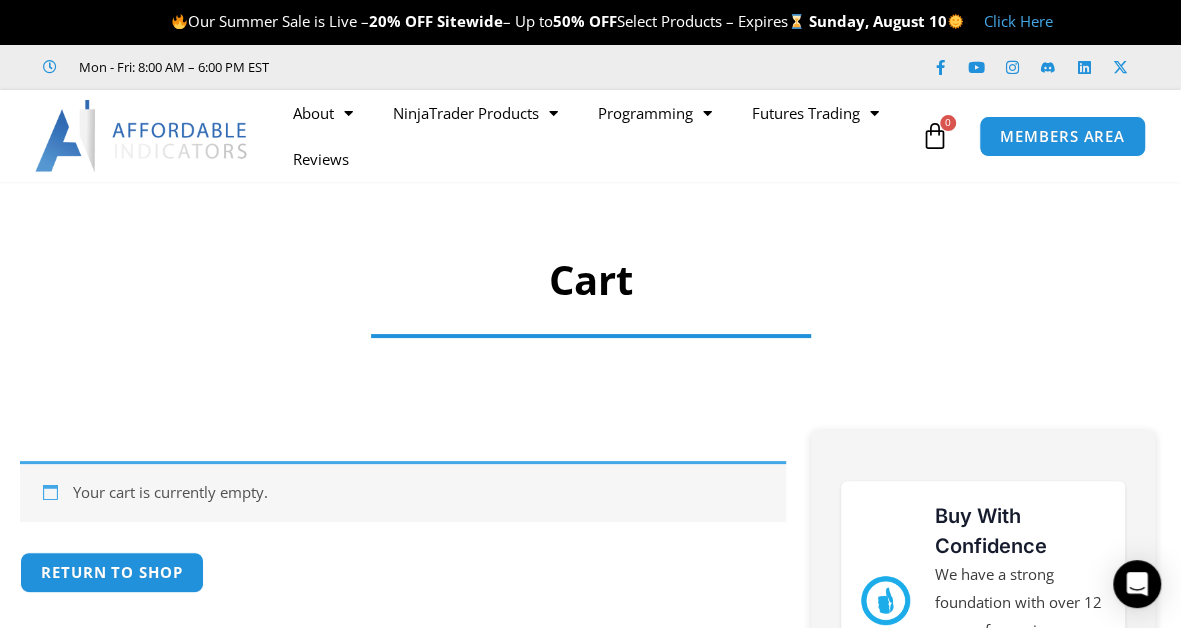 click at bounding box center [142, 136] 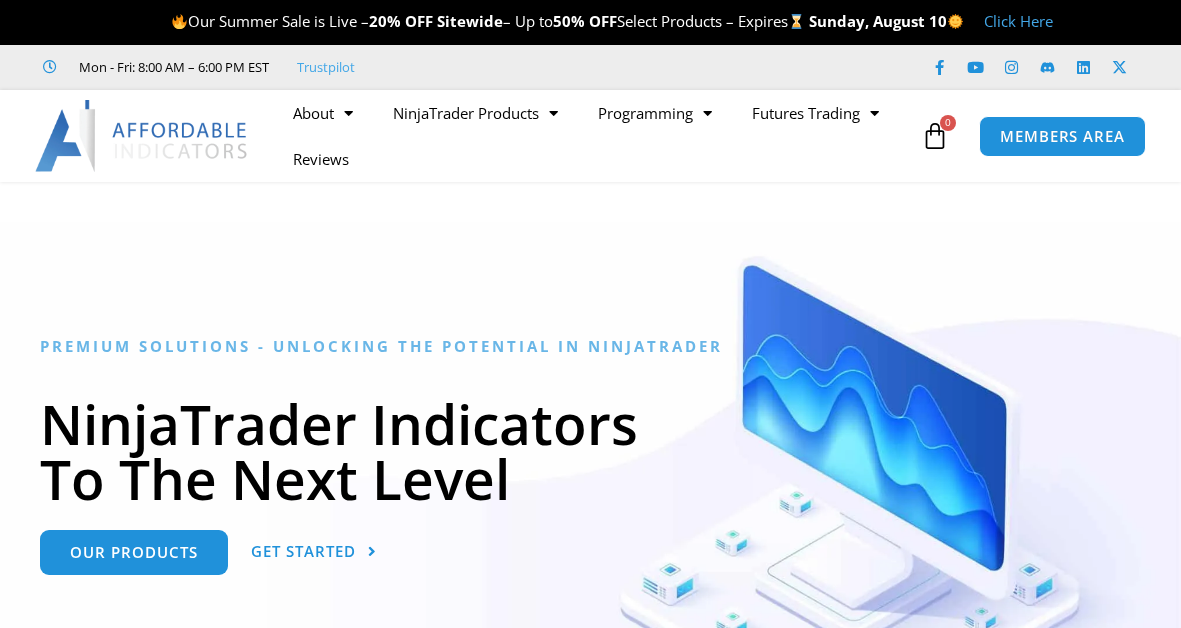 scroll, scrollTop: 0, scrollLeft: 0, axis: both 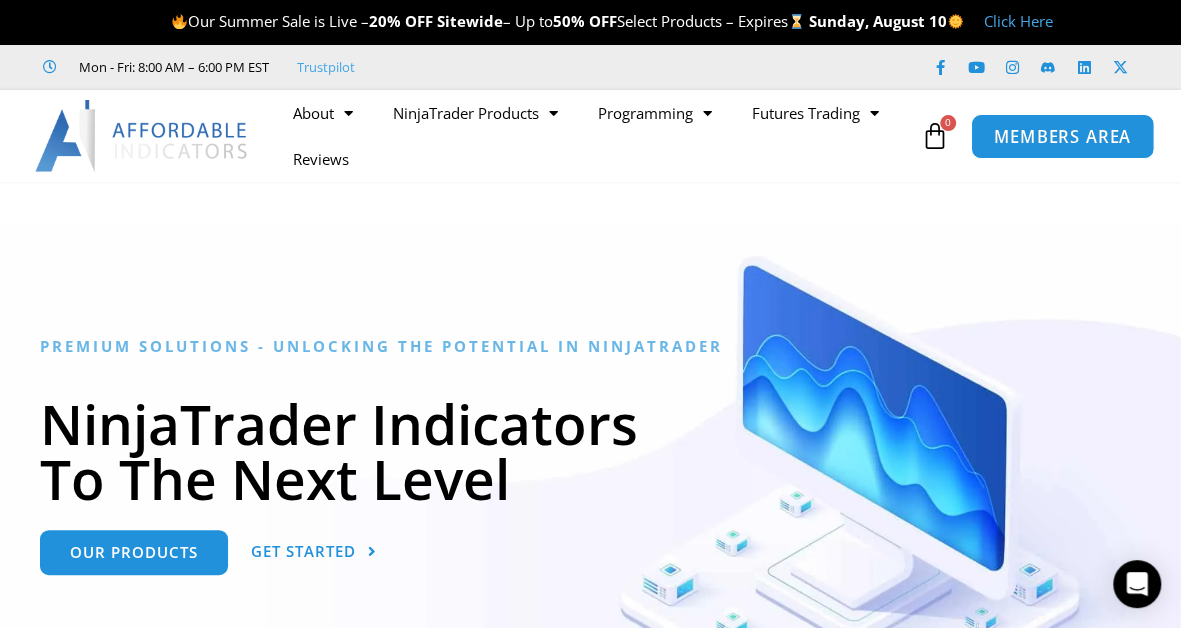 click on "MEMBERS AREA" at bounding box center (1062, 136) 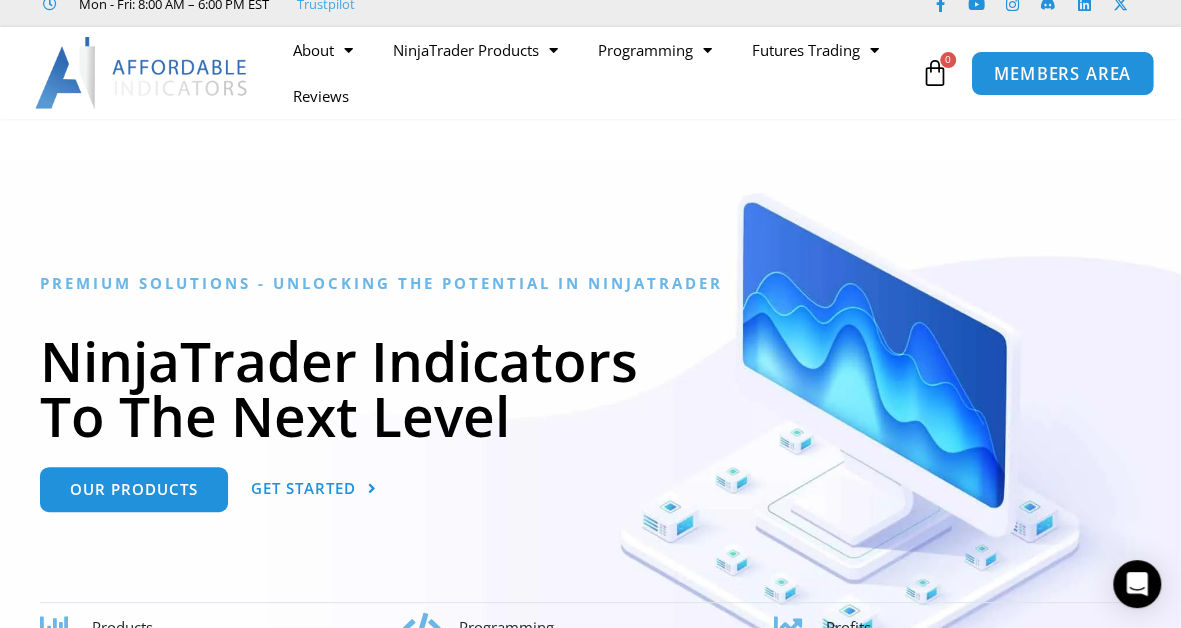 scroll, scrollTop: 99, scrollLeft: 0, axis: vertical 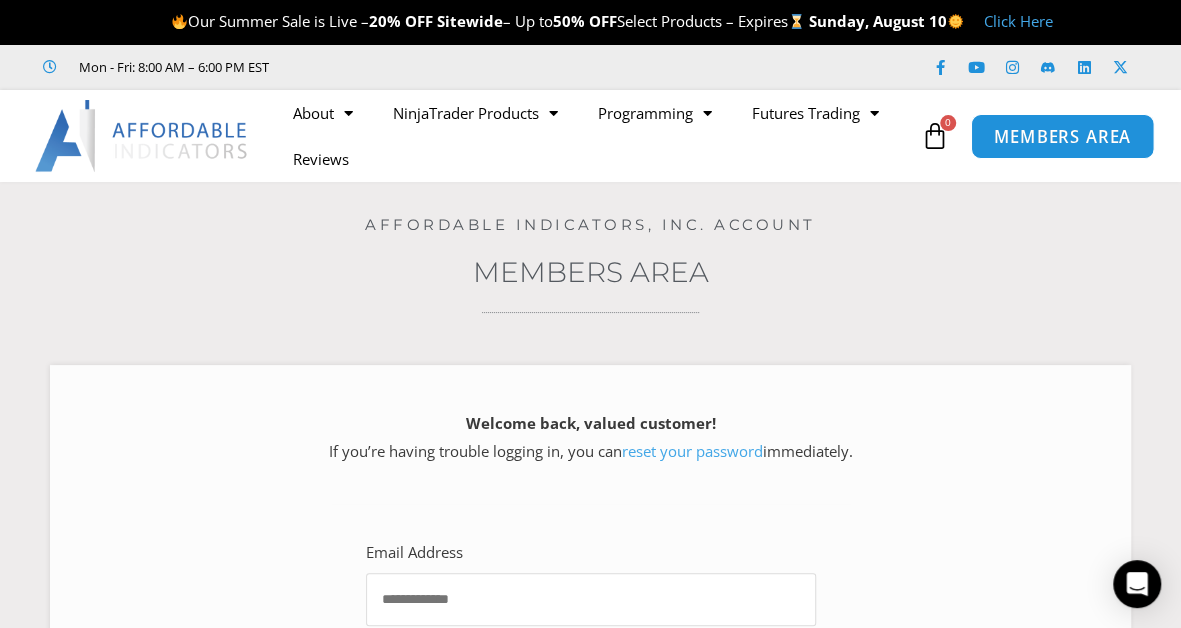 type on "**********" 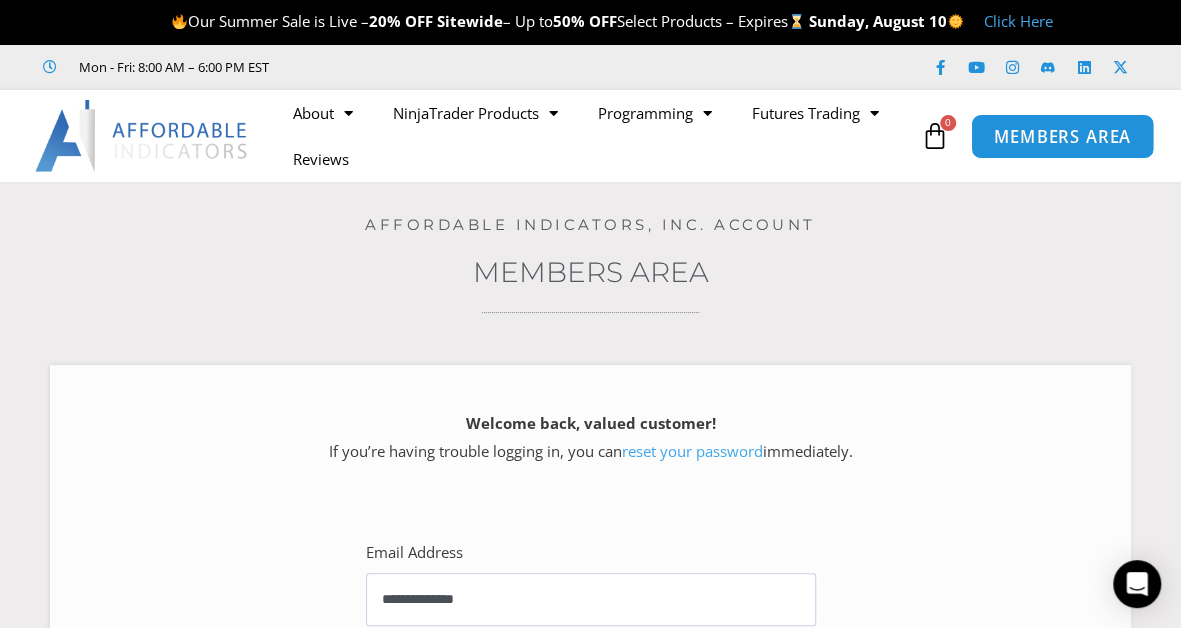 click on "MEMBERS AREA" at bounding box center (1062, 136) 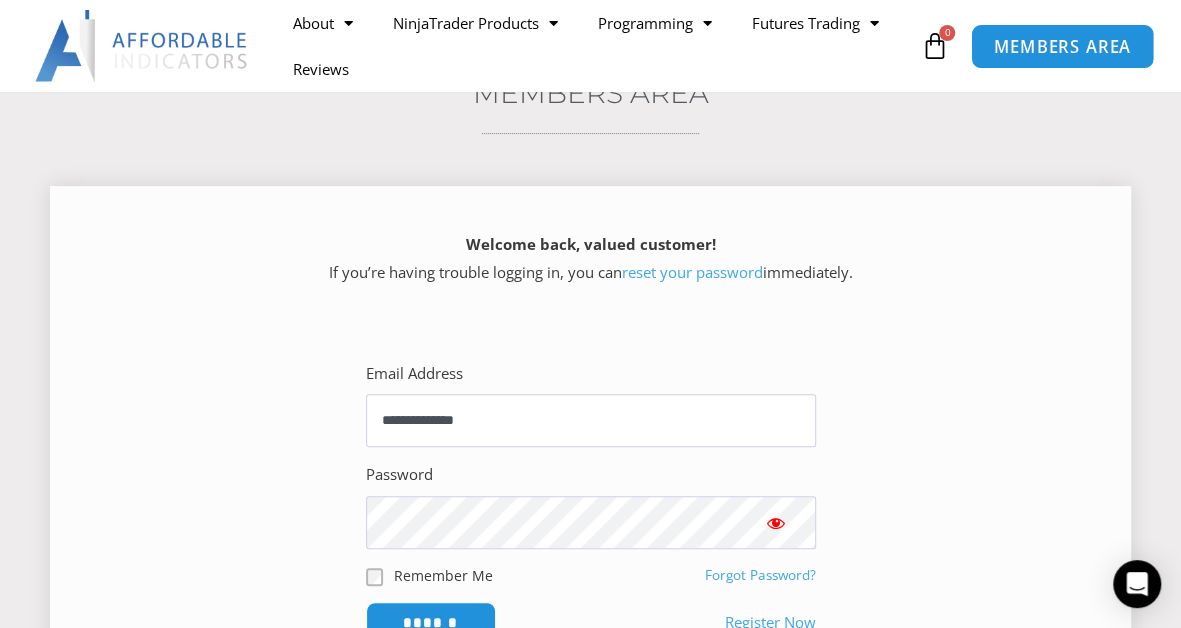 scroll, scrollTop: 199, scrollLeft: 0, axis: vertical 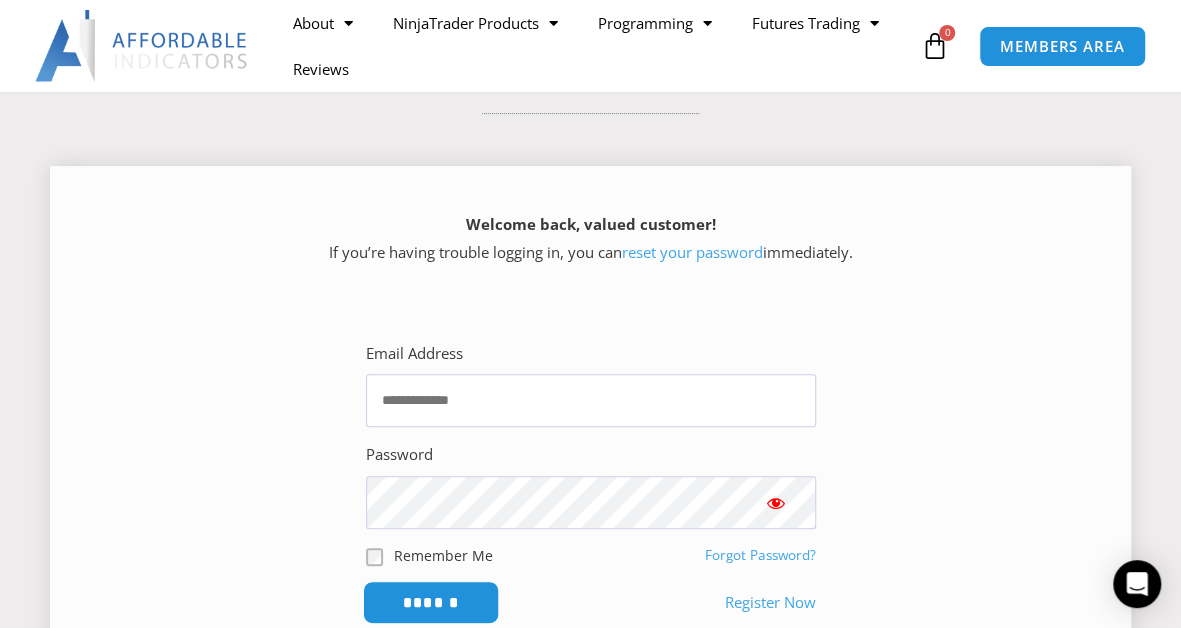 type on "**********" 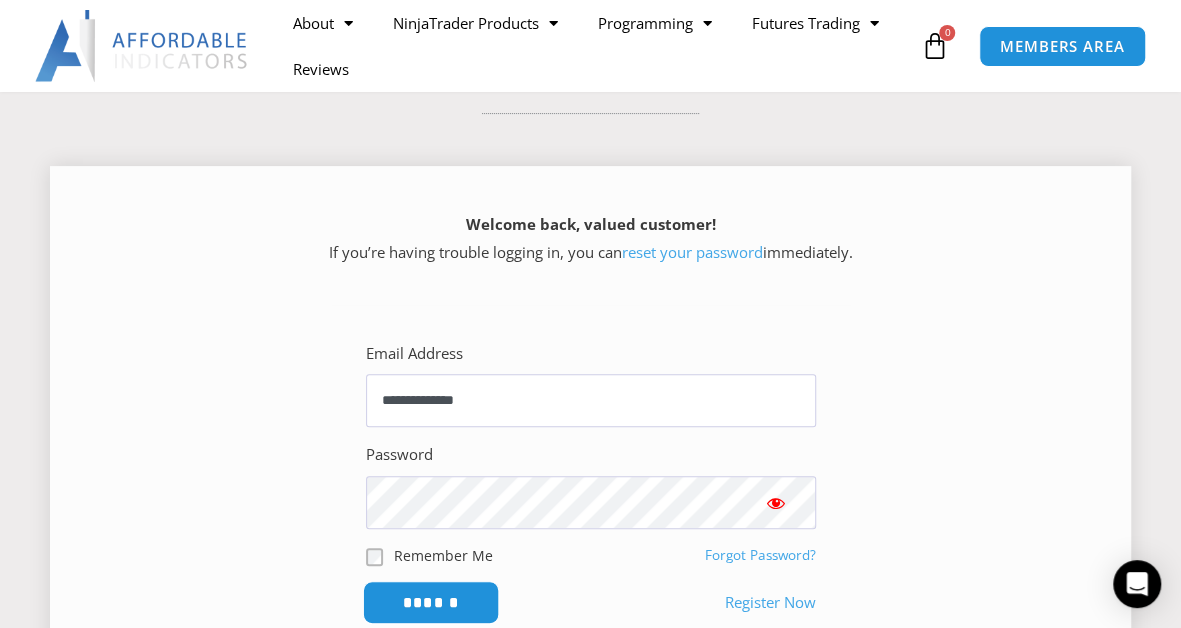 click on "******" at bounding box center (430, 602) 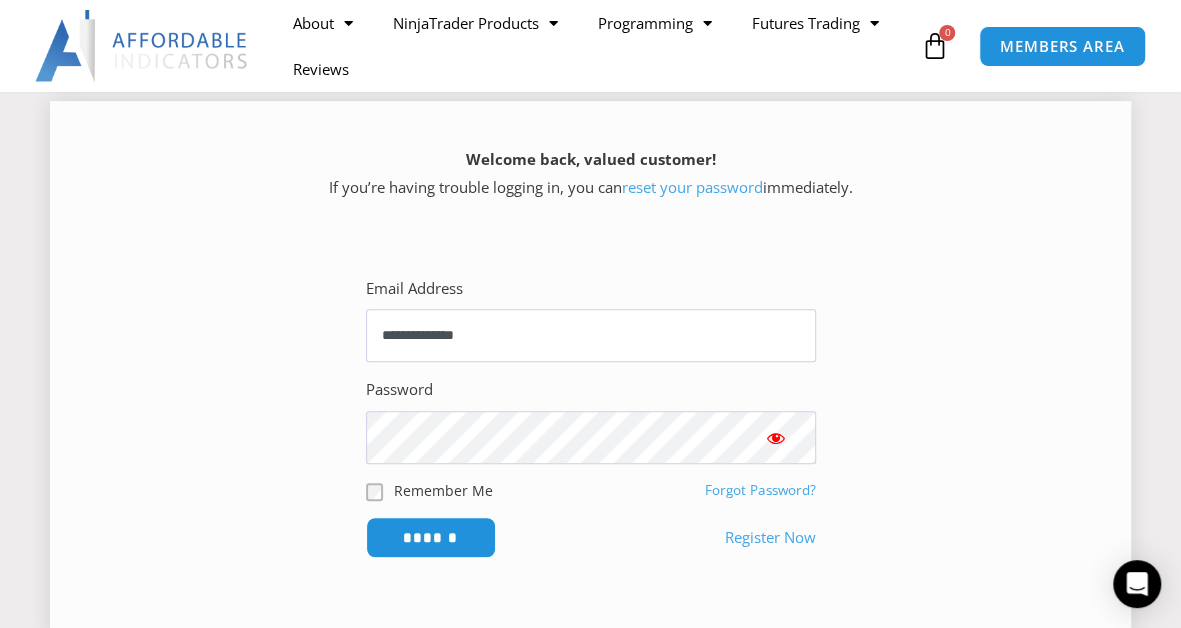 scroll, scrollTop: 300, scrollLeft: 0, axis: vertical 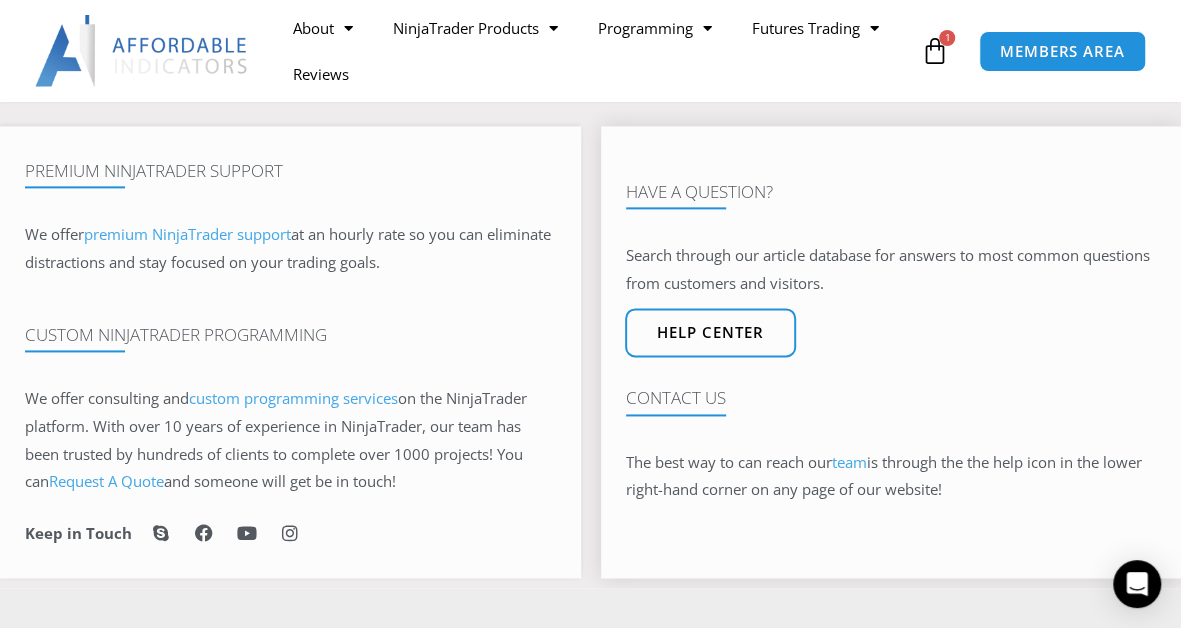 click on "team" at bounding box center (849, 462) 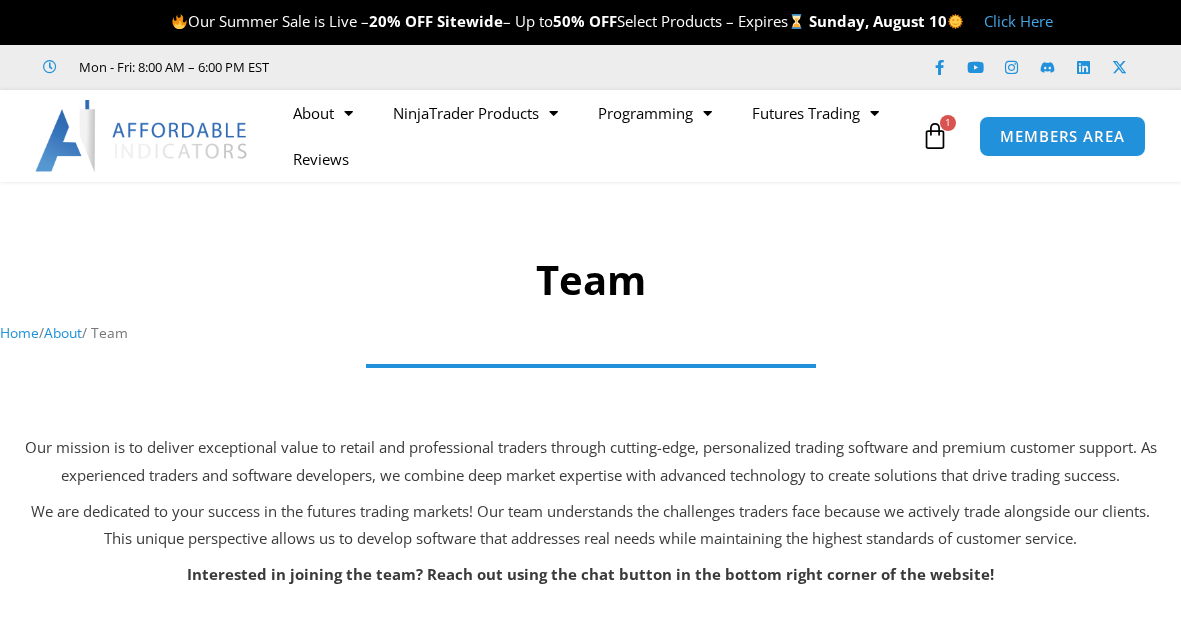 scroll, scrollTop: 0, scrollLeft: 0, axis: both 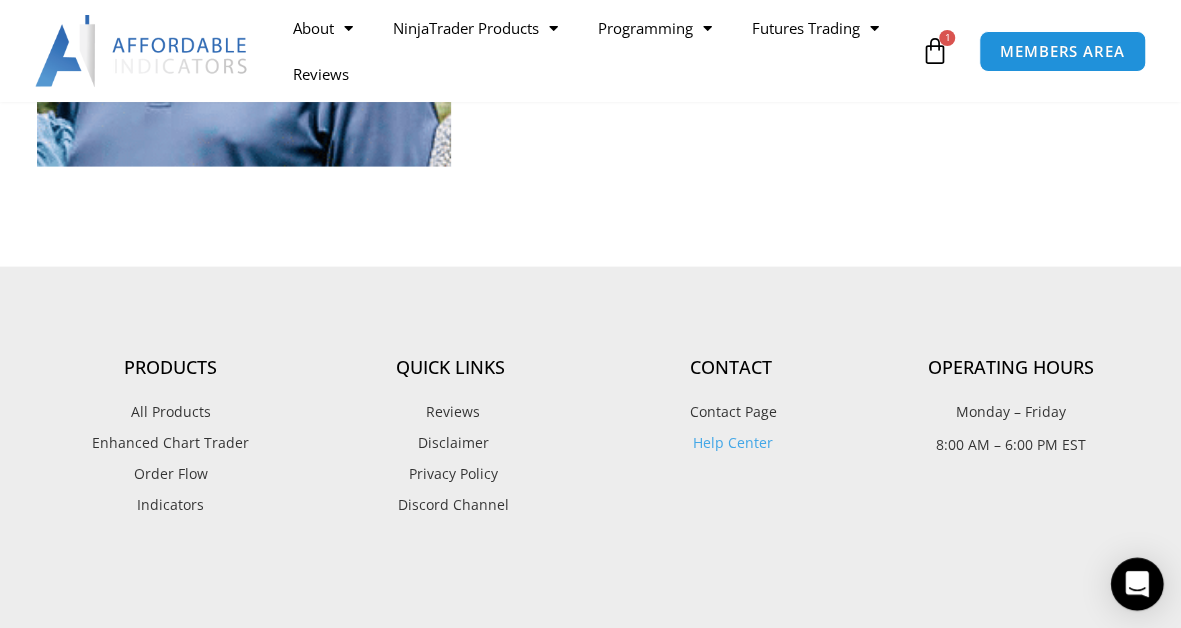 click 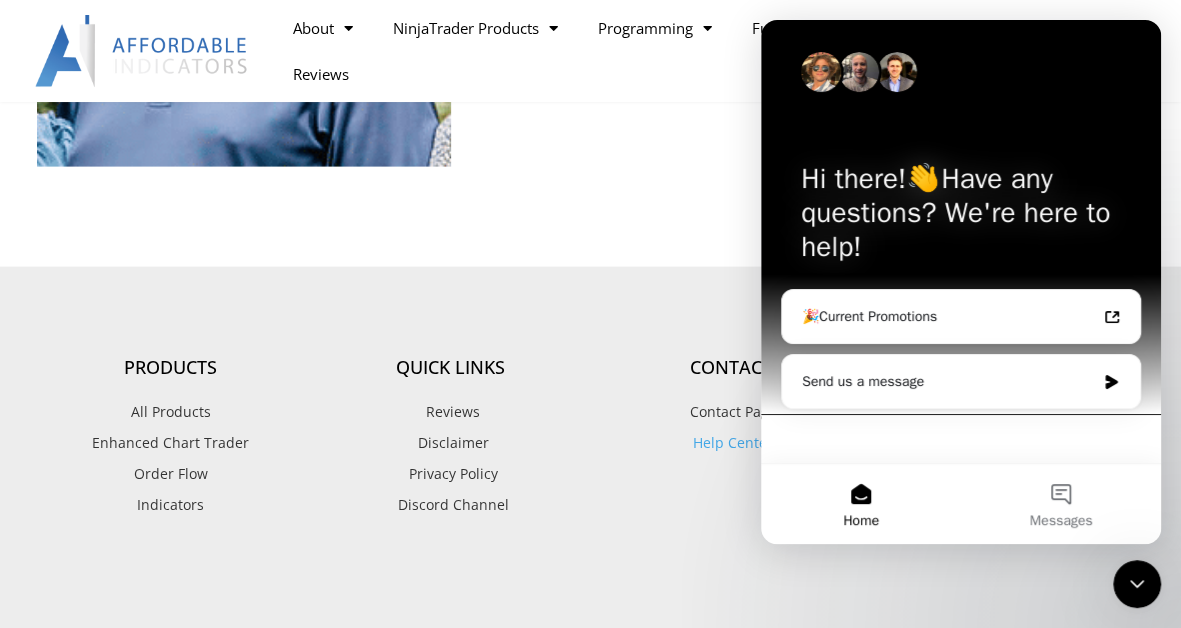 scroll, scrollTop: 0, scrollLeft: 0, axis: both 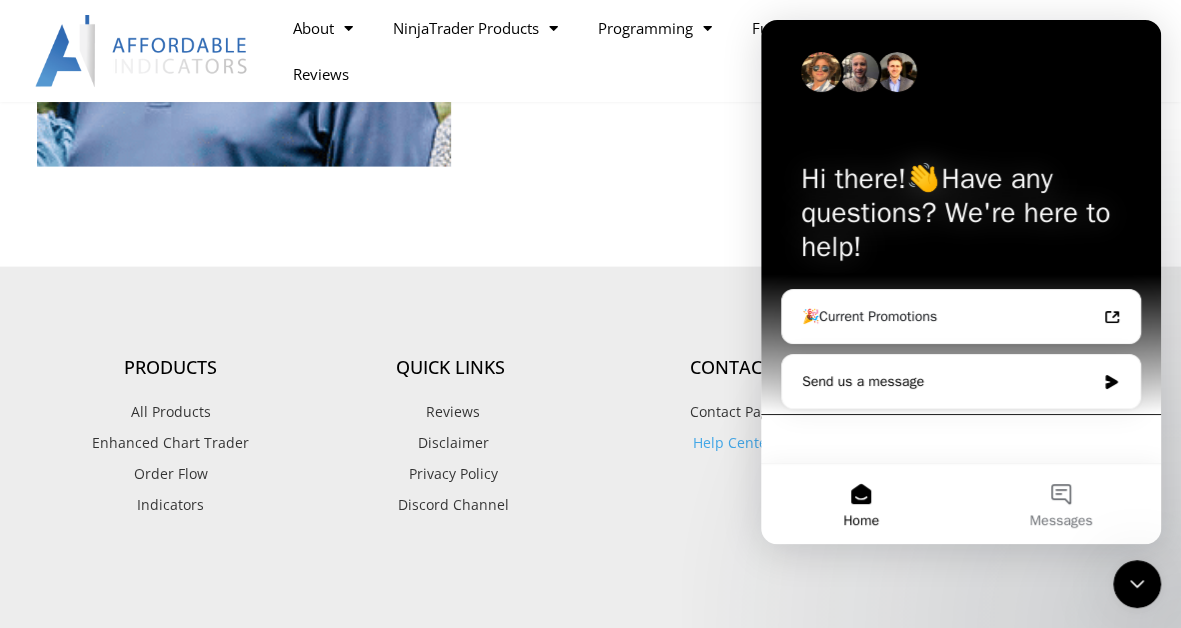 click on "Send us a message" at bounding box center (948, 381) 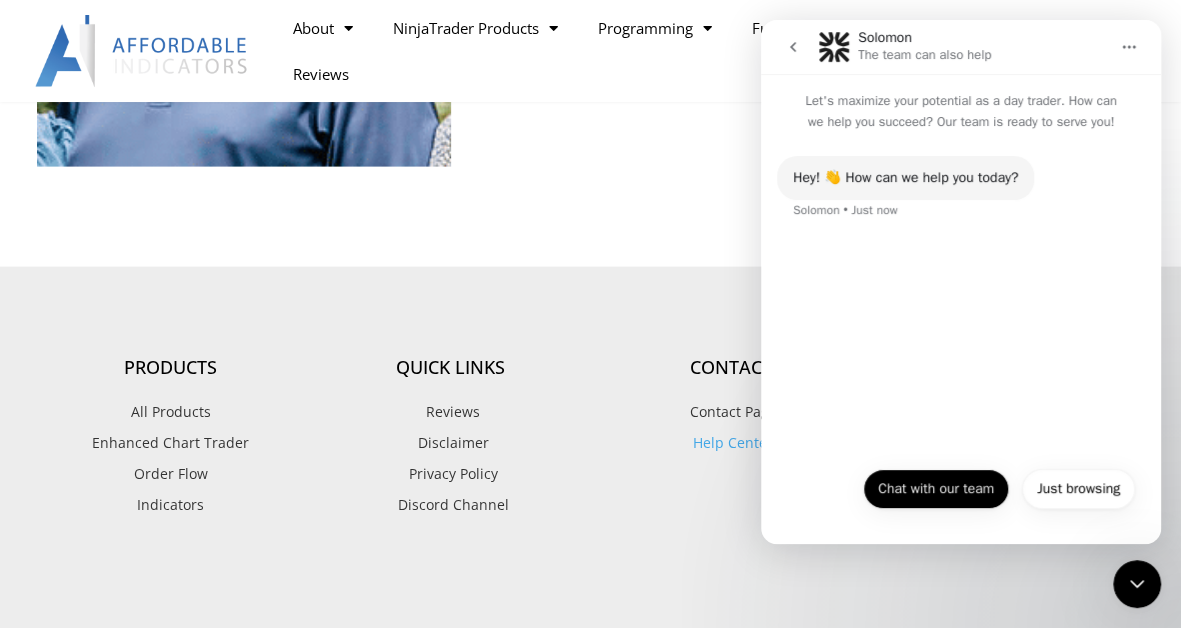 click on "Chat with our team" at bounding box center (936, 489) 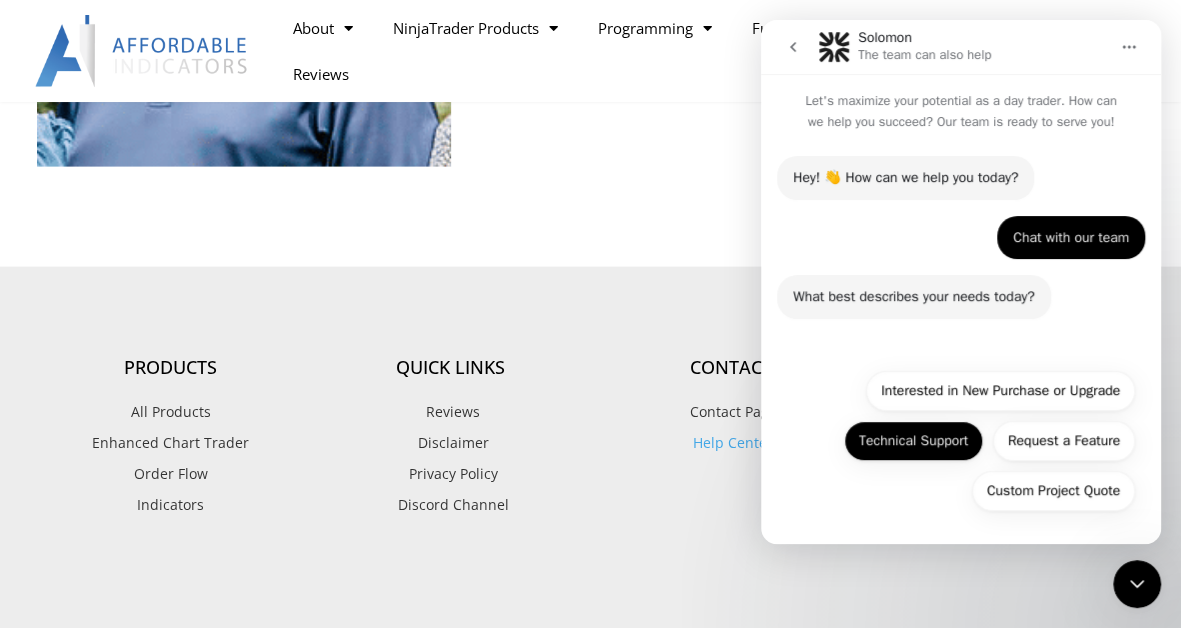 click on "Technical Support" at bounding box center [913, 441] 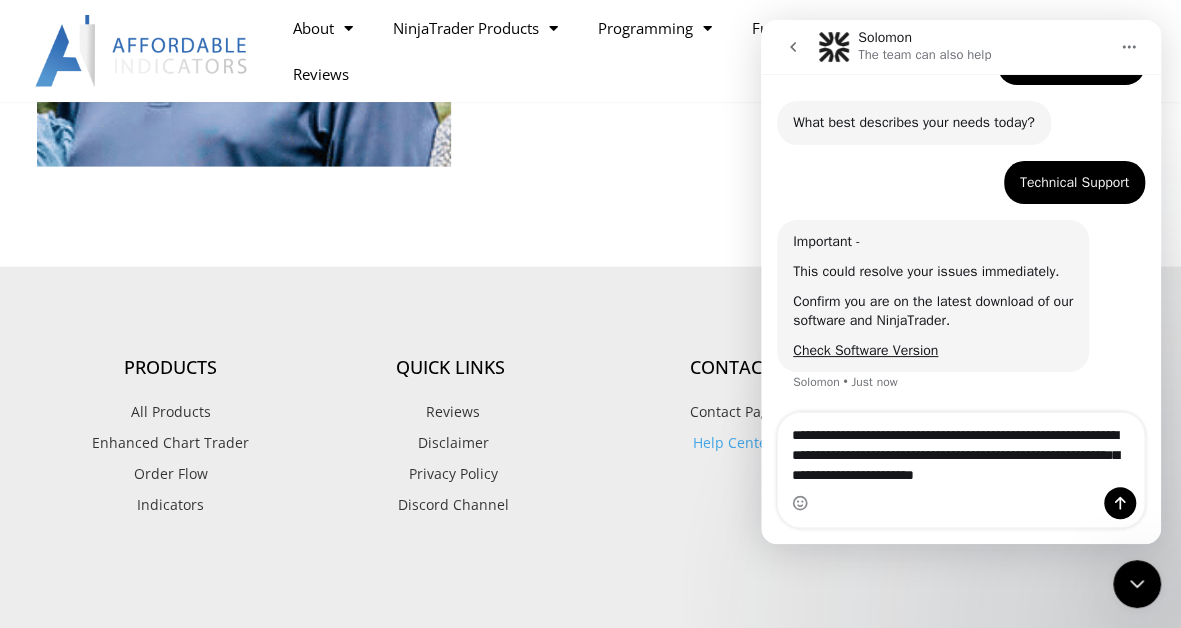 scroll, scrollTop: 194, scrollLeft: 0, axis: vertical 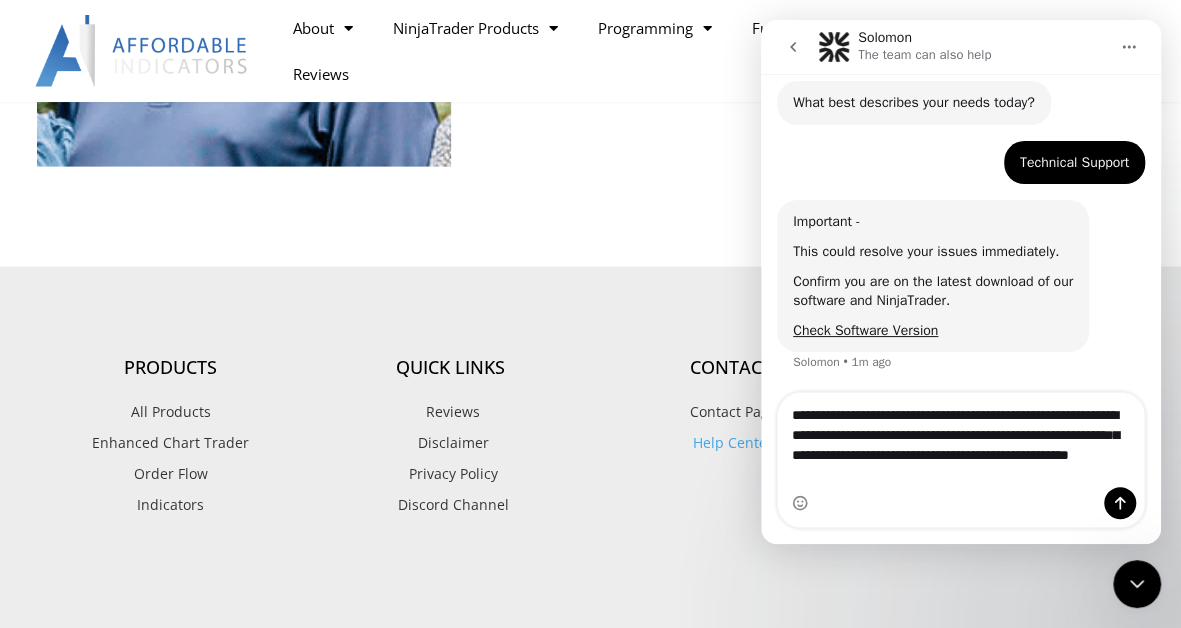 type on "**********" 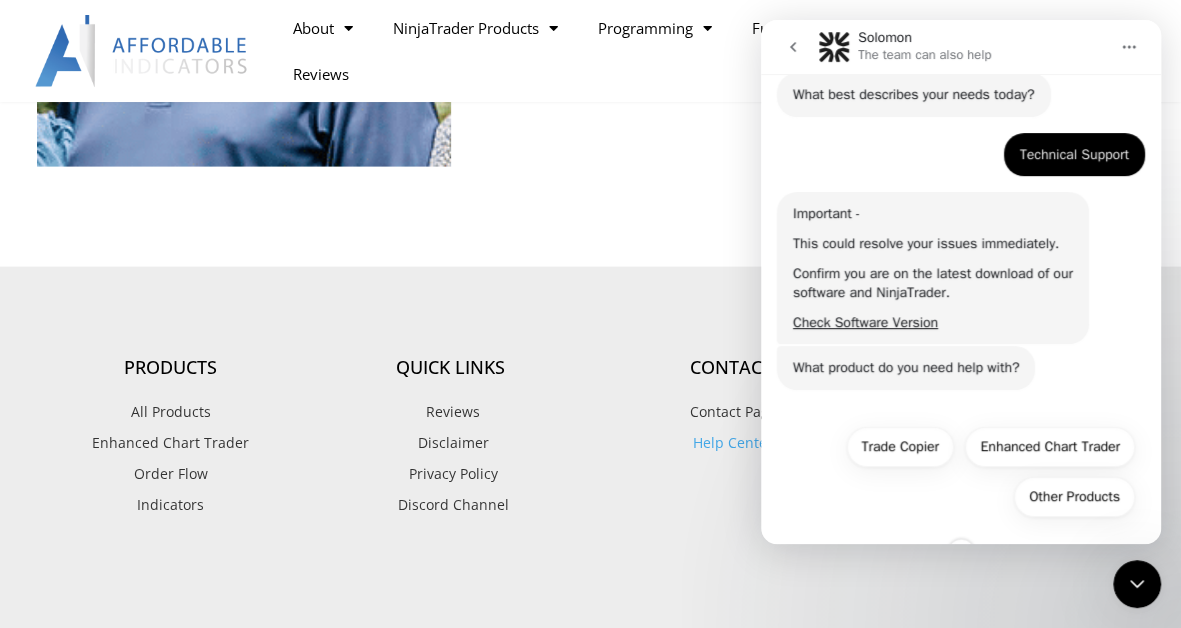 scroll, scrollTop: 207, scrollLeft: 0, axis: vertical 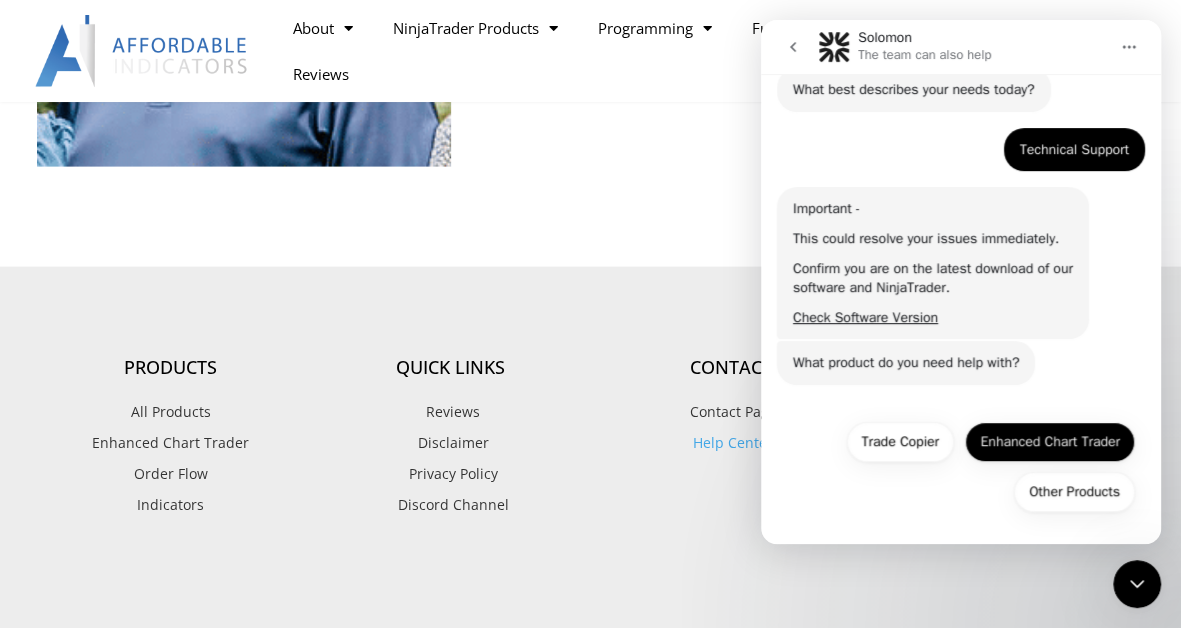 click on "Enhanced Chart Trader" at bounding box center (1050, 442) 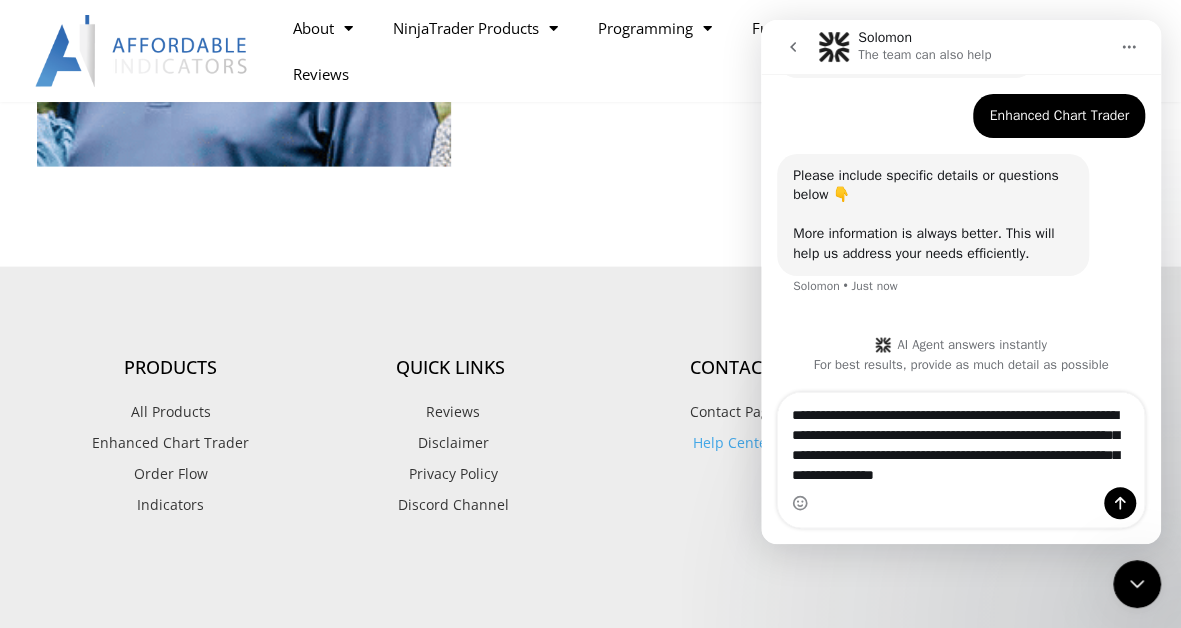 scroll, scrollTop: 573, scrollLeft: 0, axis: vertical 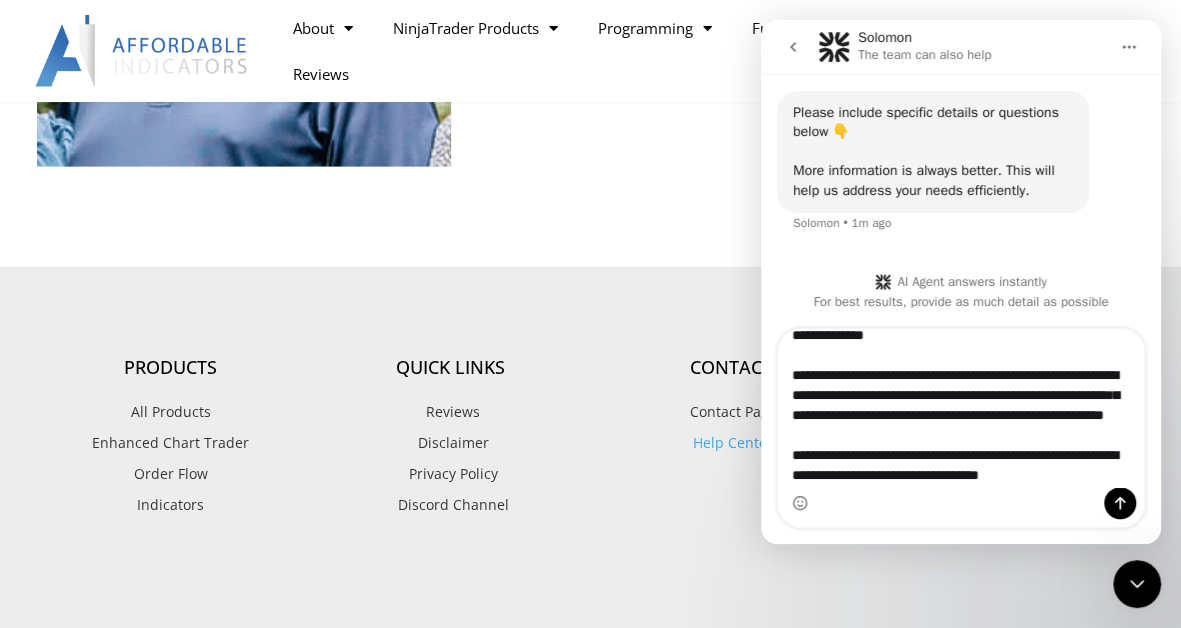 type on "**********" 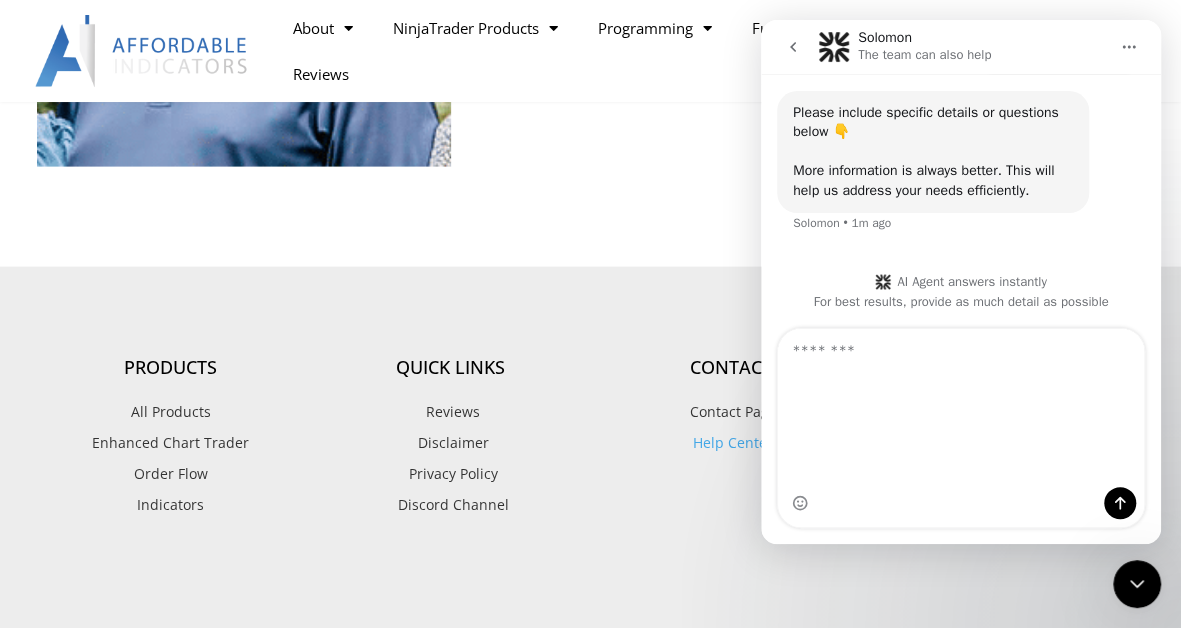 scroll, scrollTop: 0, scrollLeft: 0, axis: both 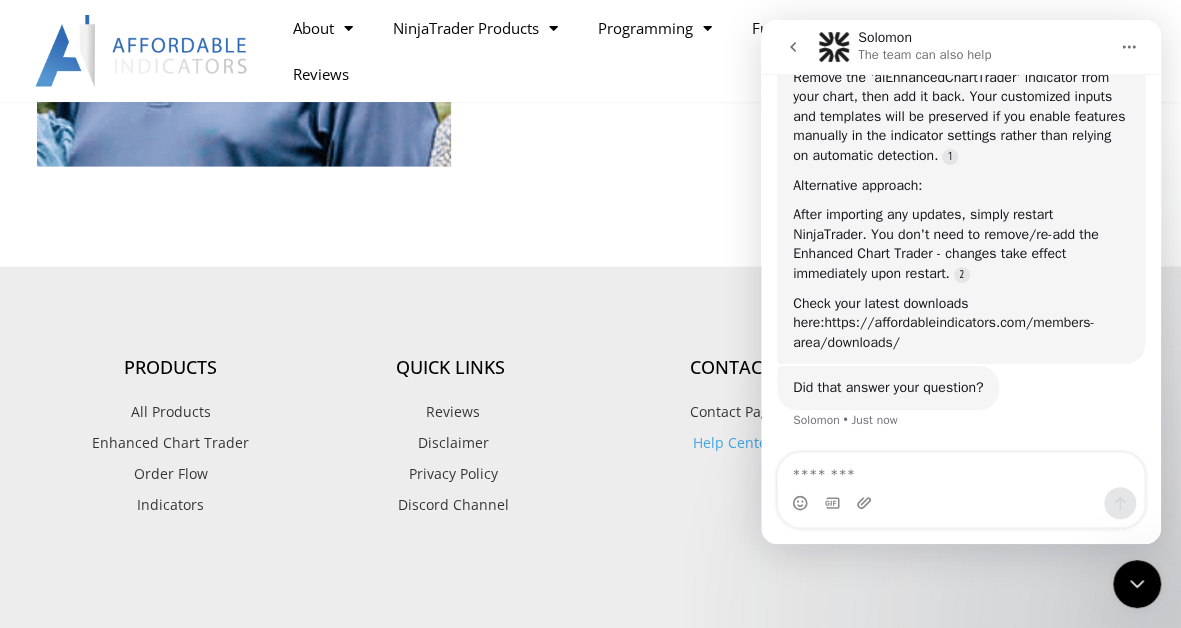 type 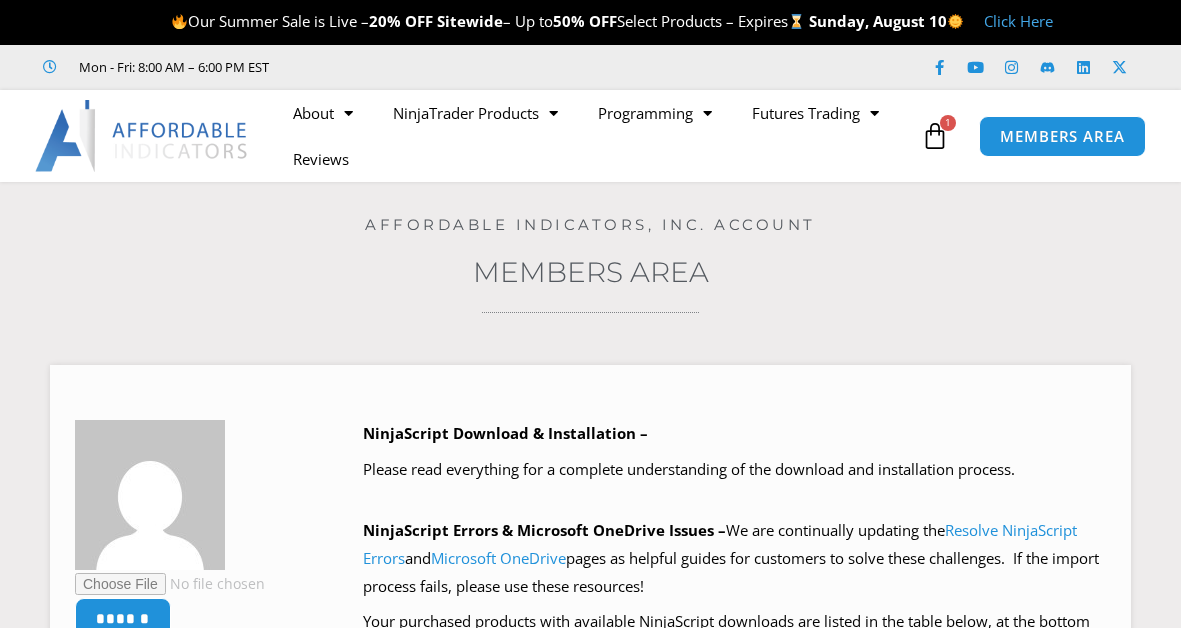 scroll, scrollTop: 0, scrollLeft: 0, axis: both 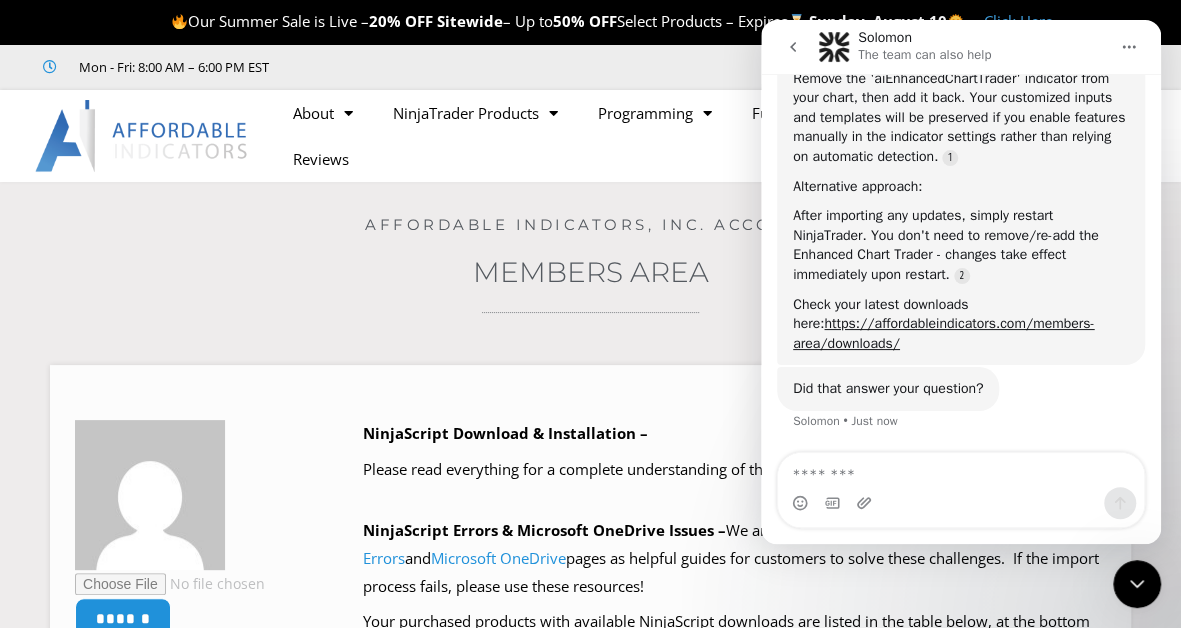 click 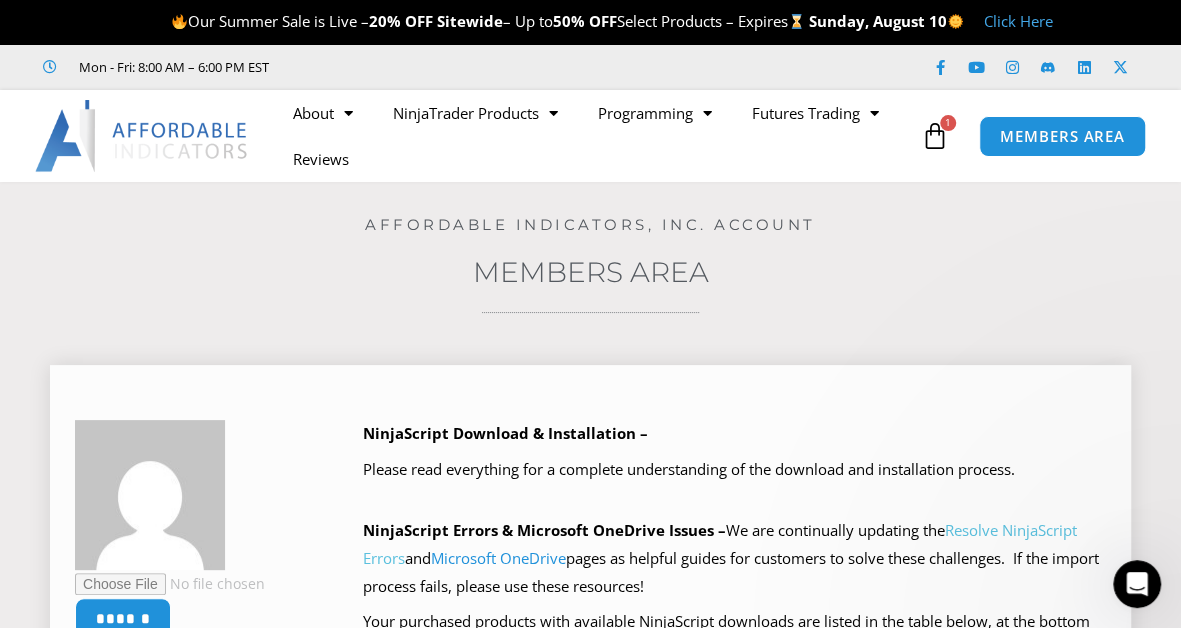 scroll, scrollTop: 0, scrollLeft: 0, axis: both 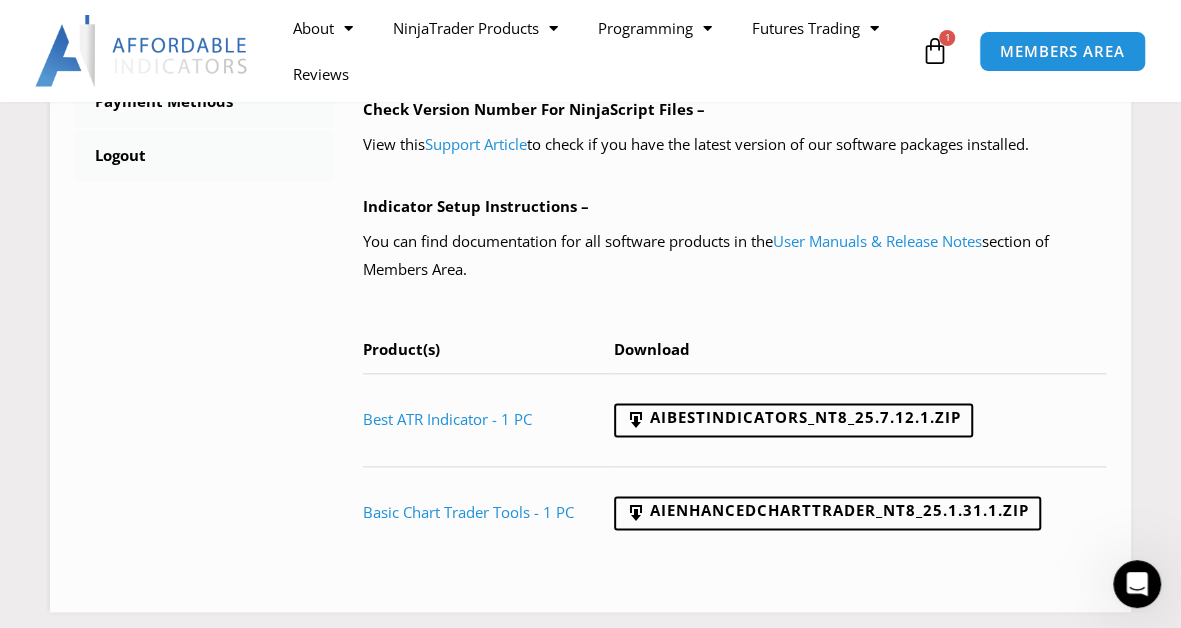 click at bounding box center [1137, 584] 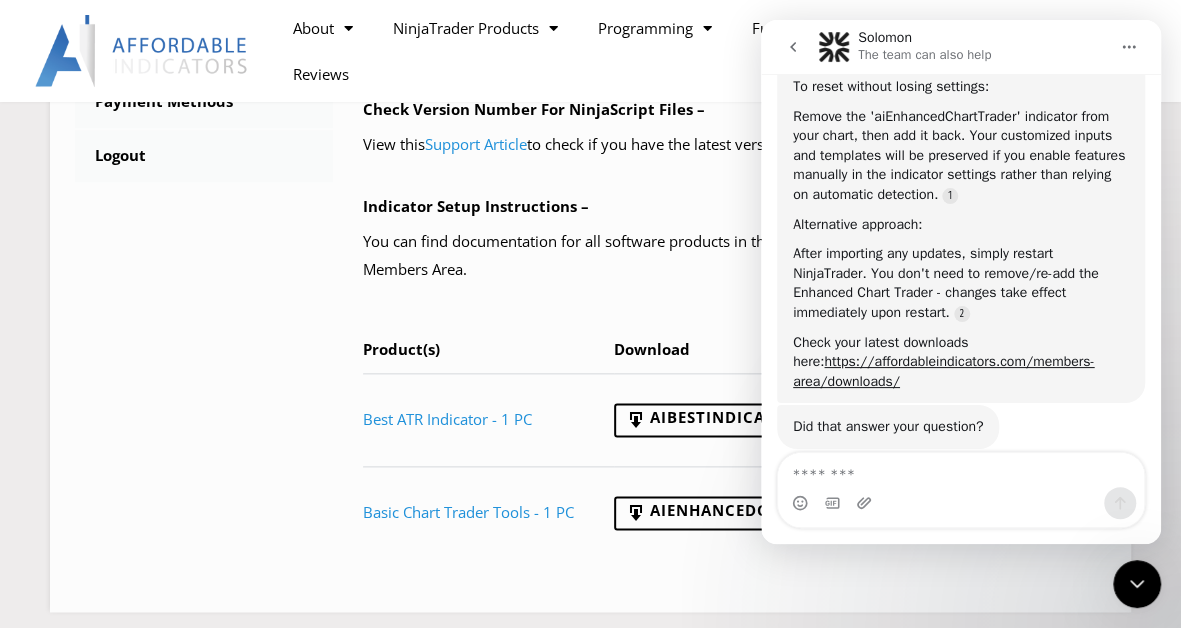 scroll, scrollTop: 1162, scrollLeft: 0, axis: vertical 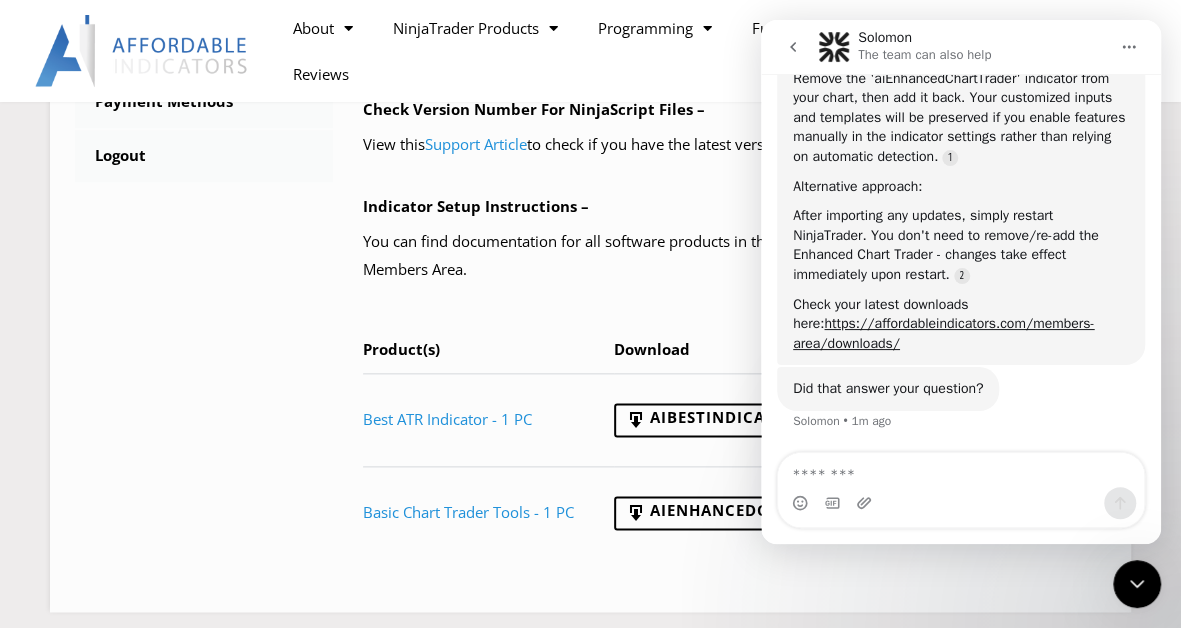 click at bounding box center (961, 470) 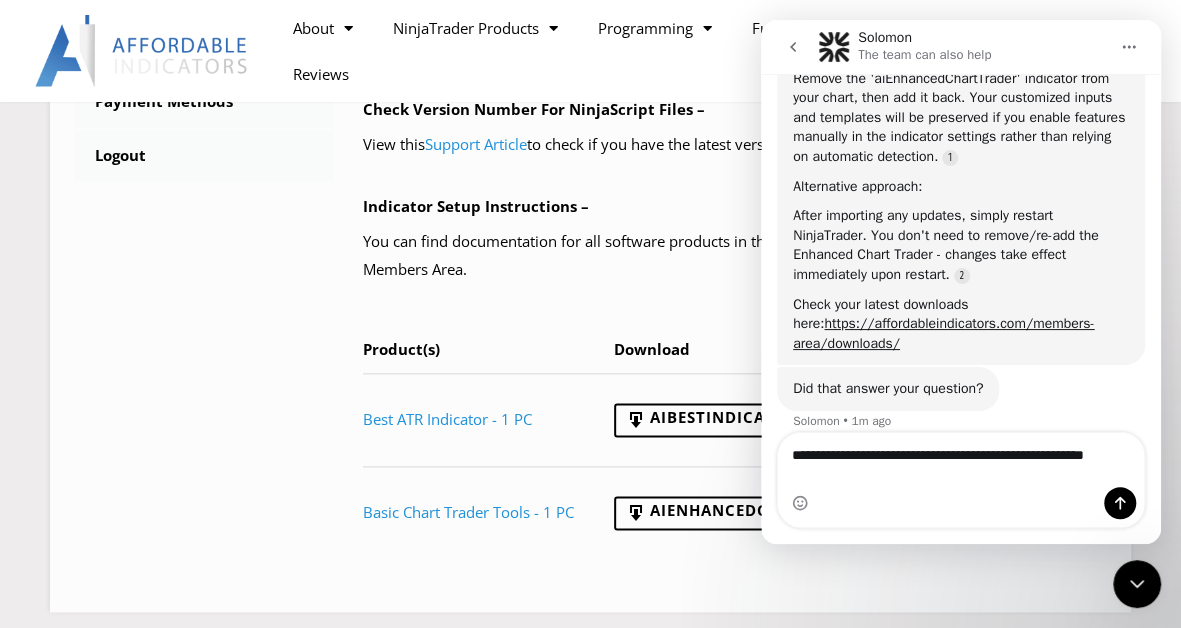 scroll, scrollTop: 1181, scrollLeft: 0, axis: vertical 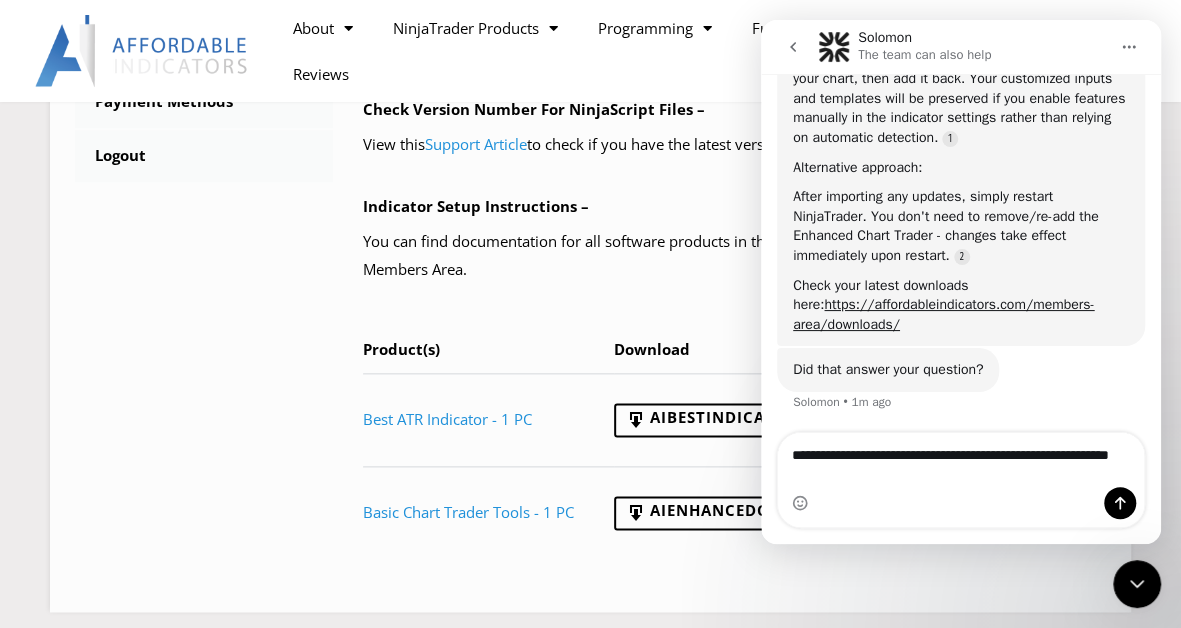type on "**********" 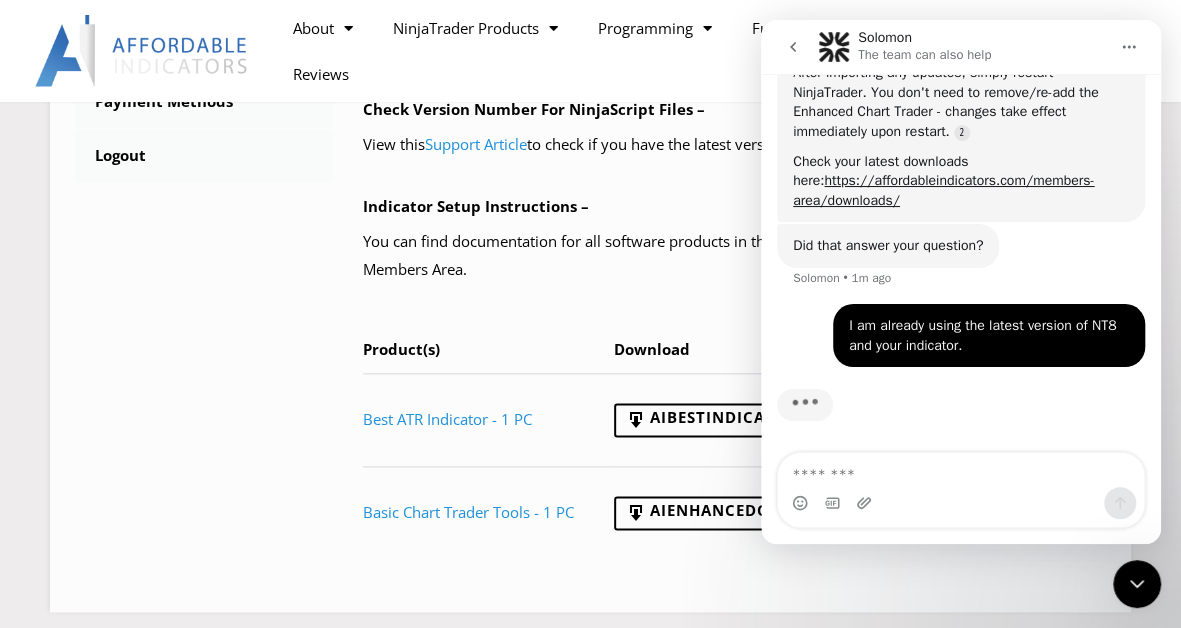 scroll, scrollTop: 1320, scrollLeft: 0, axis: vertical 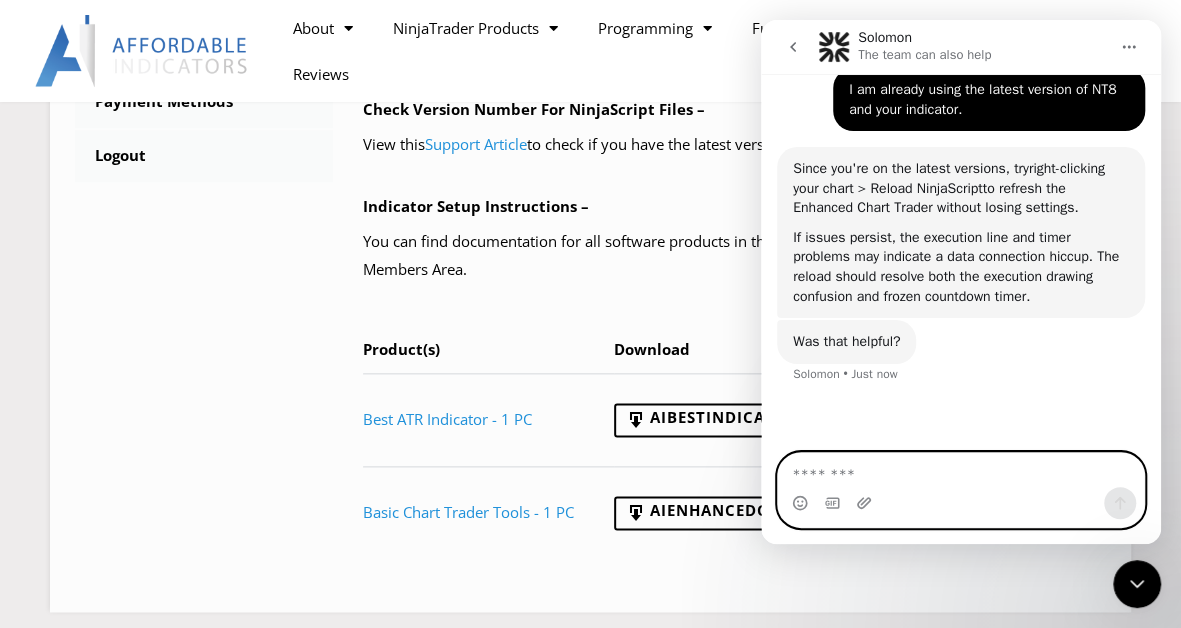 click at bounding box center (961, 470) 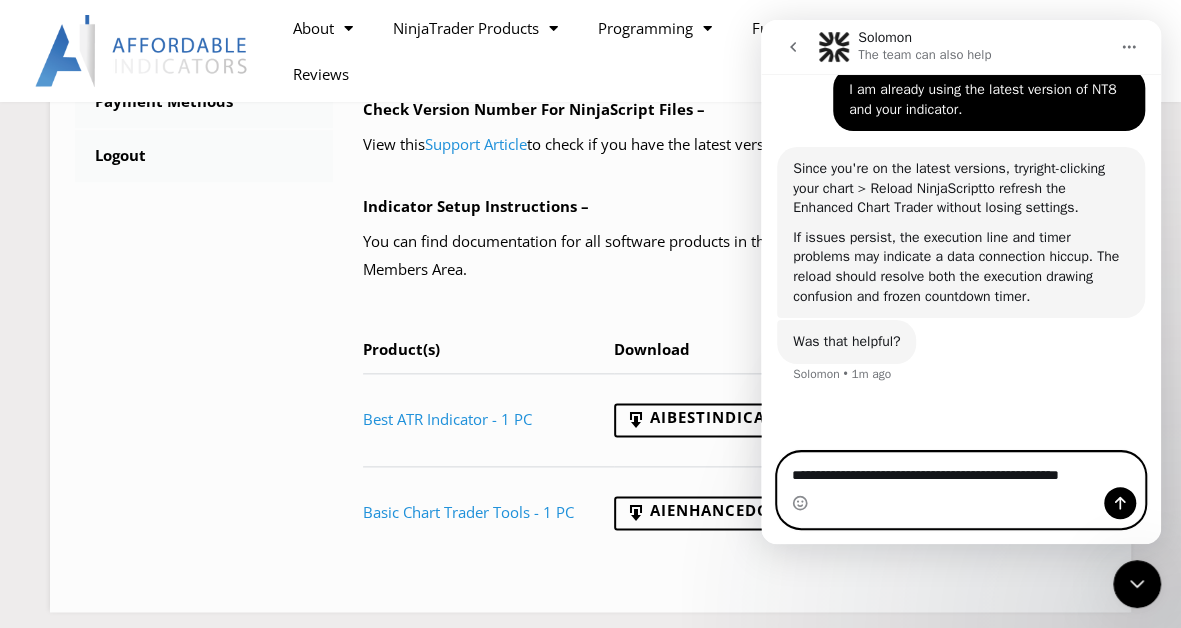 type on "**********" 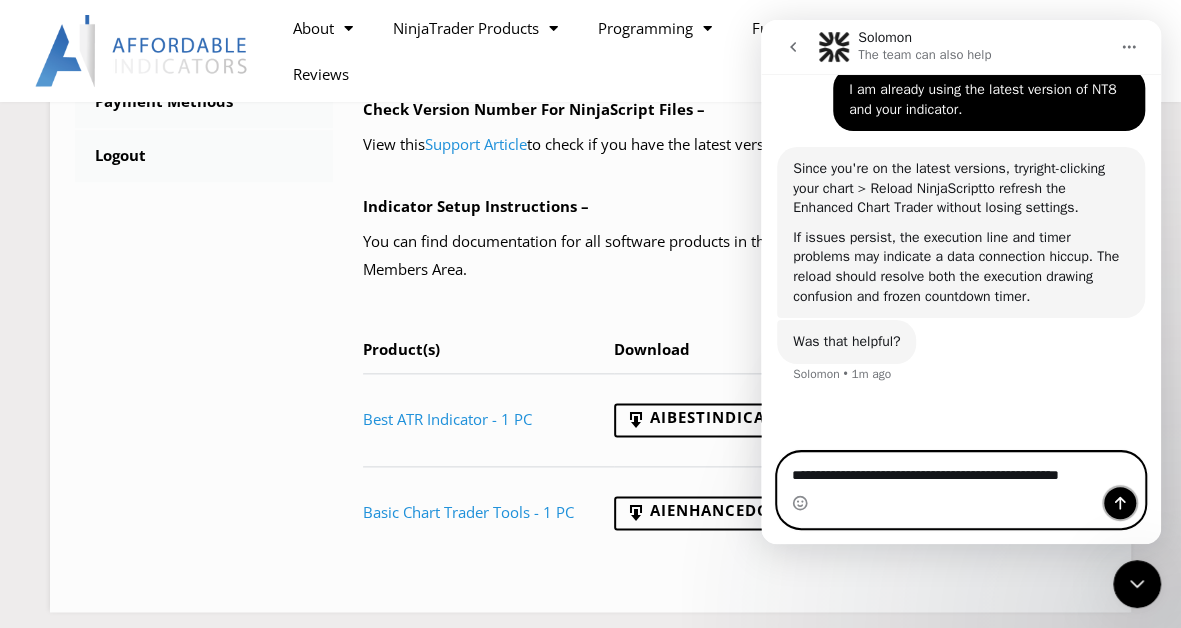 click 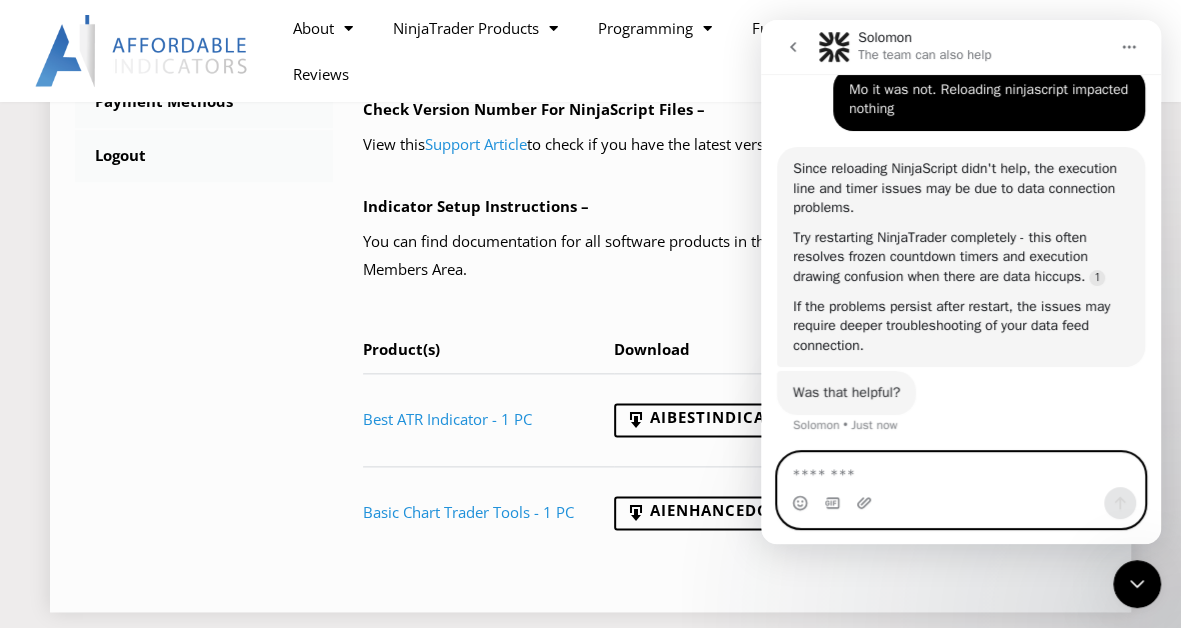 scroll, scrollTop: 1834, scrollLeft: 0, axis: vertical 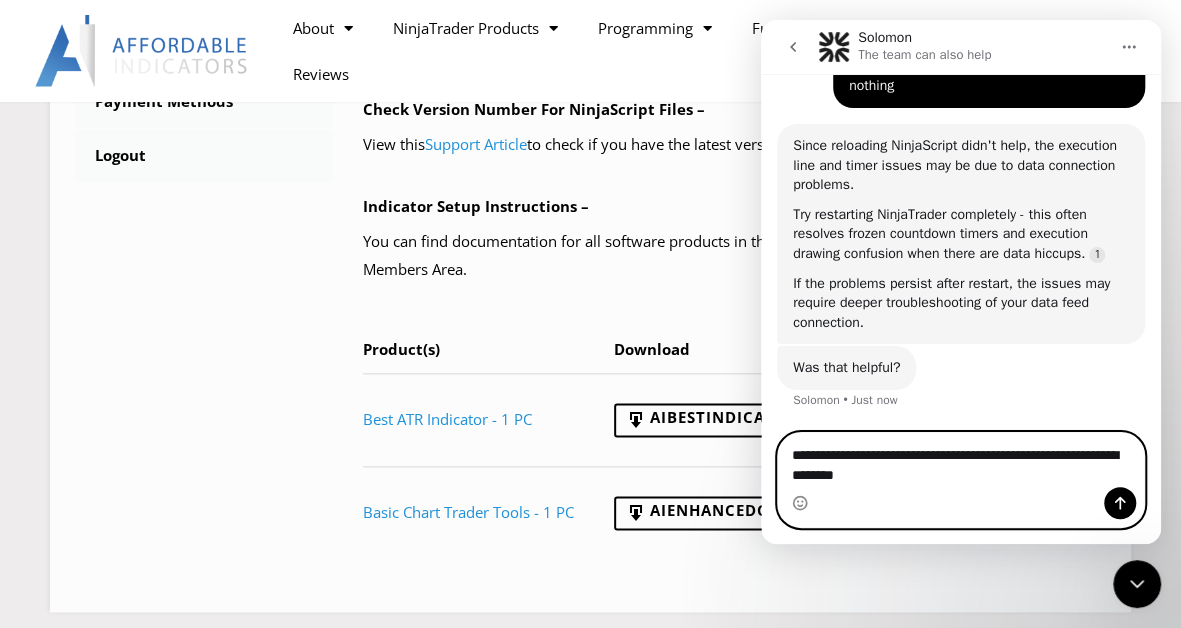 type on "**********" 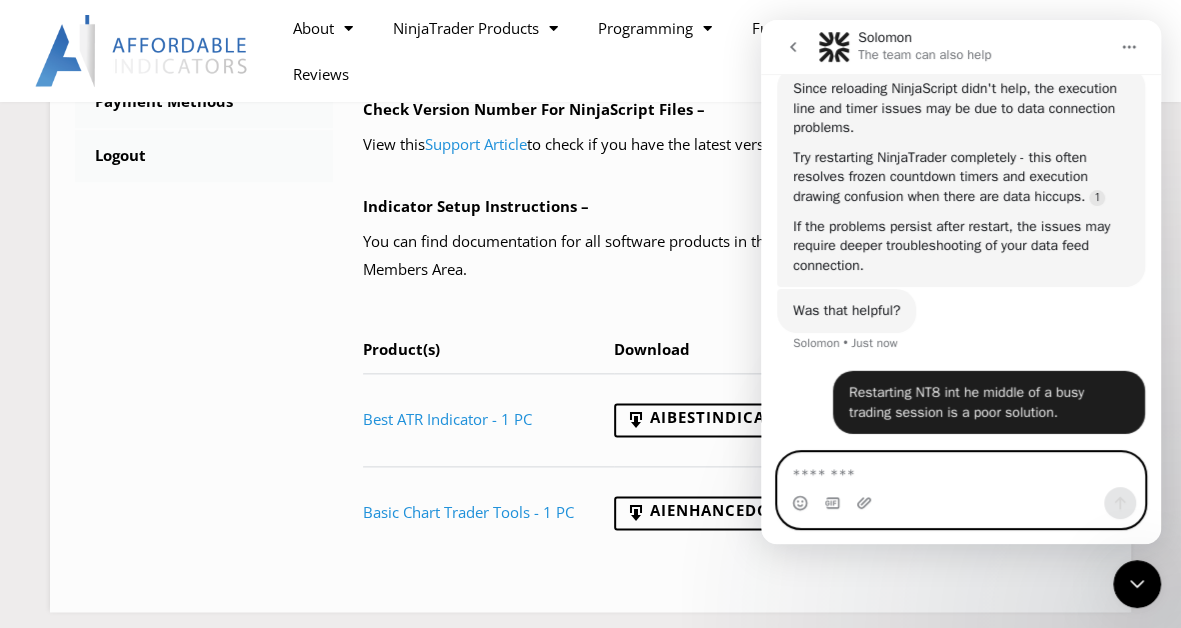 scroll, scrollTop: 1913, scrollLeft: 0, axis: vertical 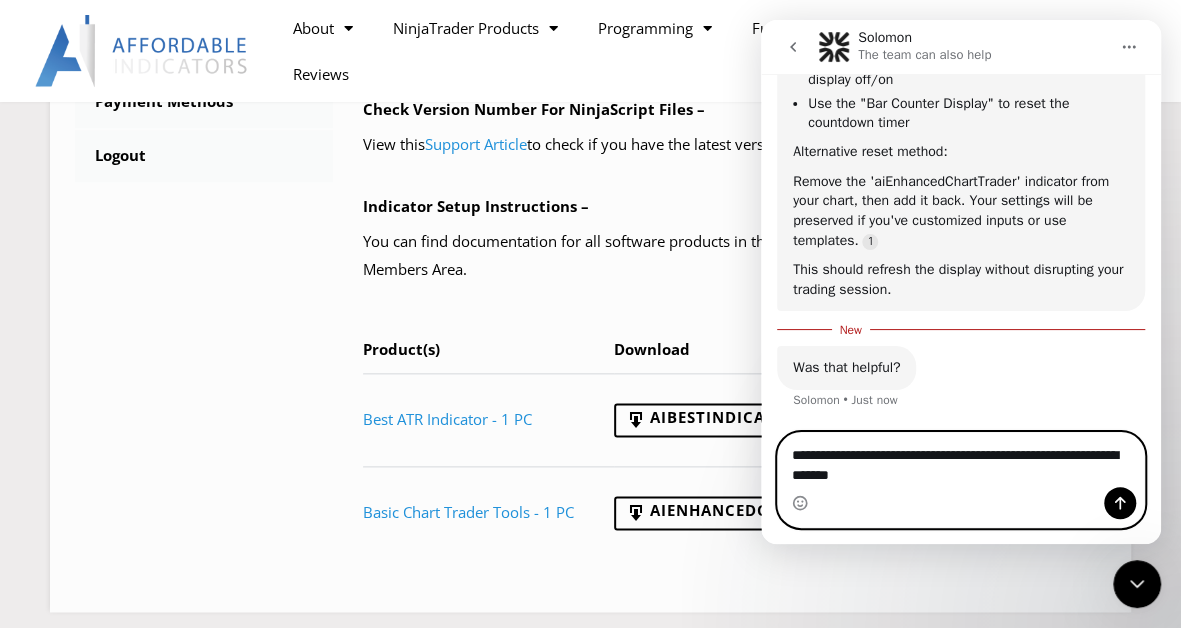 type on "**********" 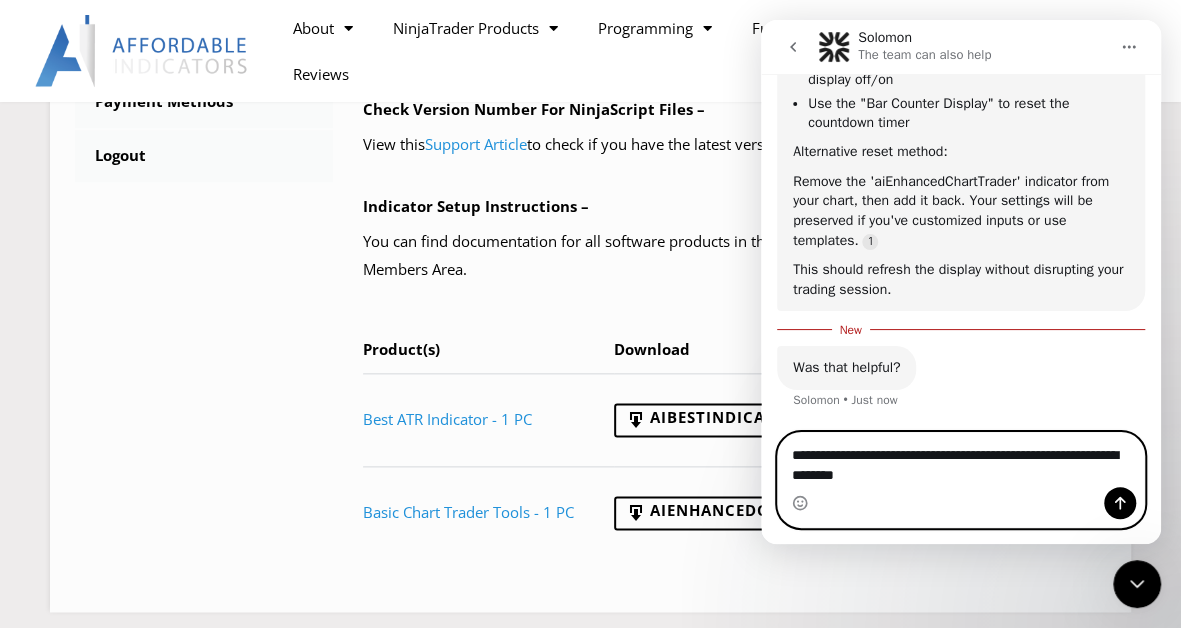 type 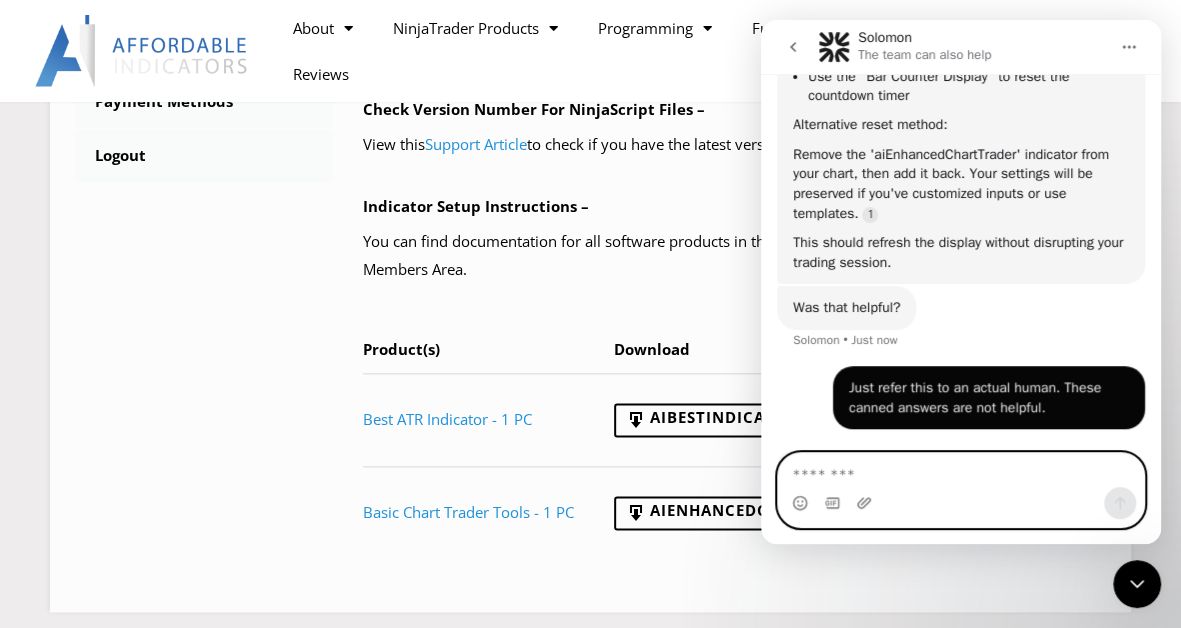 scroll, scrollTop: 2541, scrollLeft: 0, axis: vertical 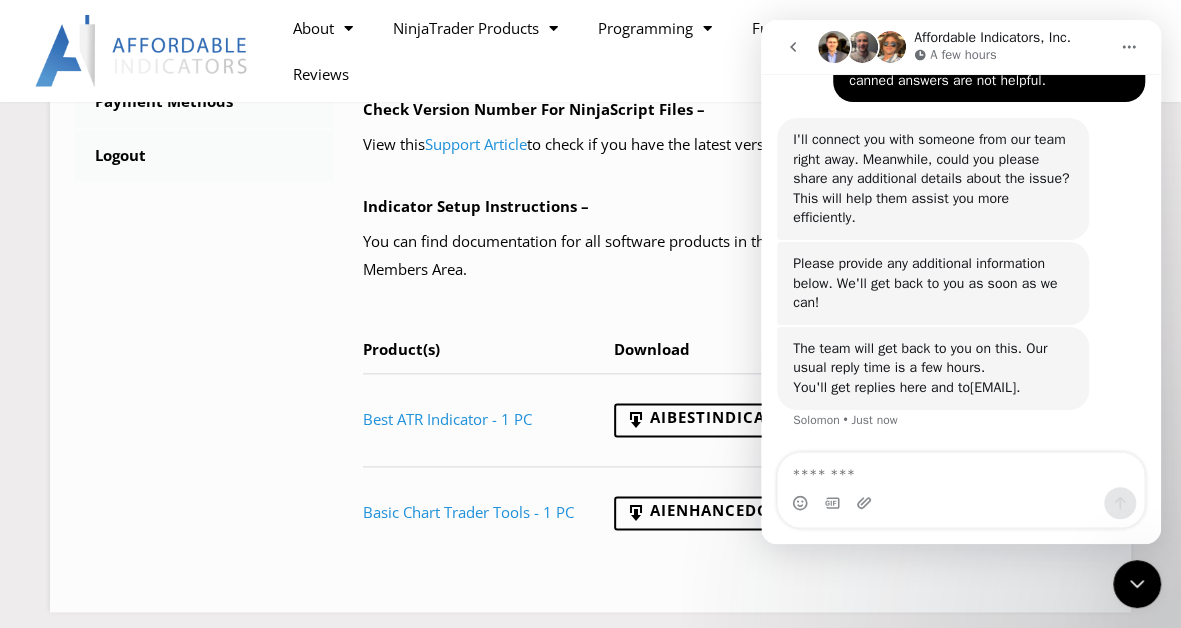 click 